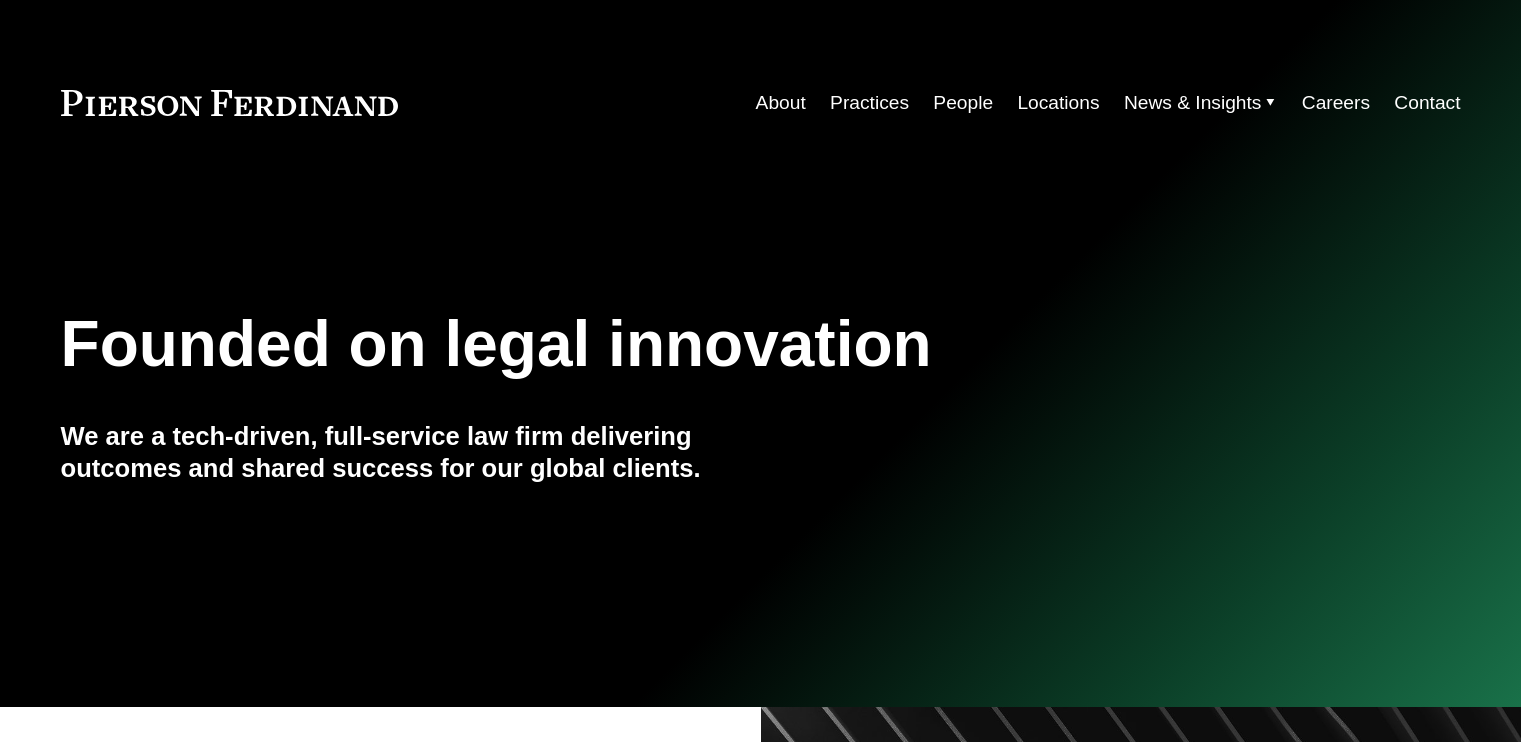 scroll, scrollTop: 0, scrollLeft: 0, axis: both 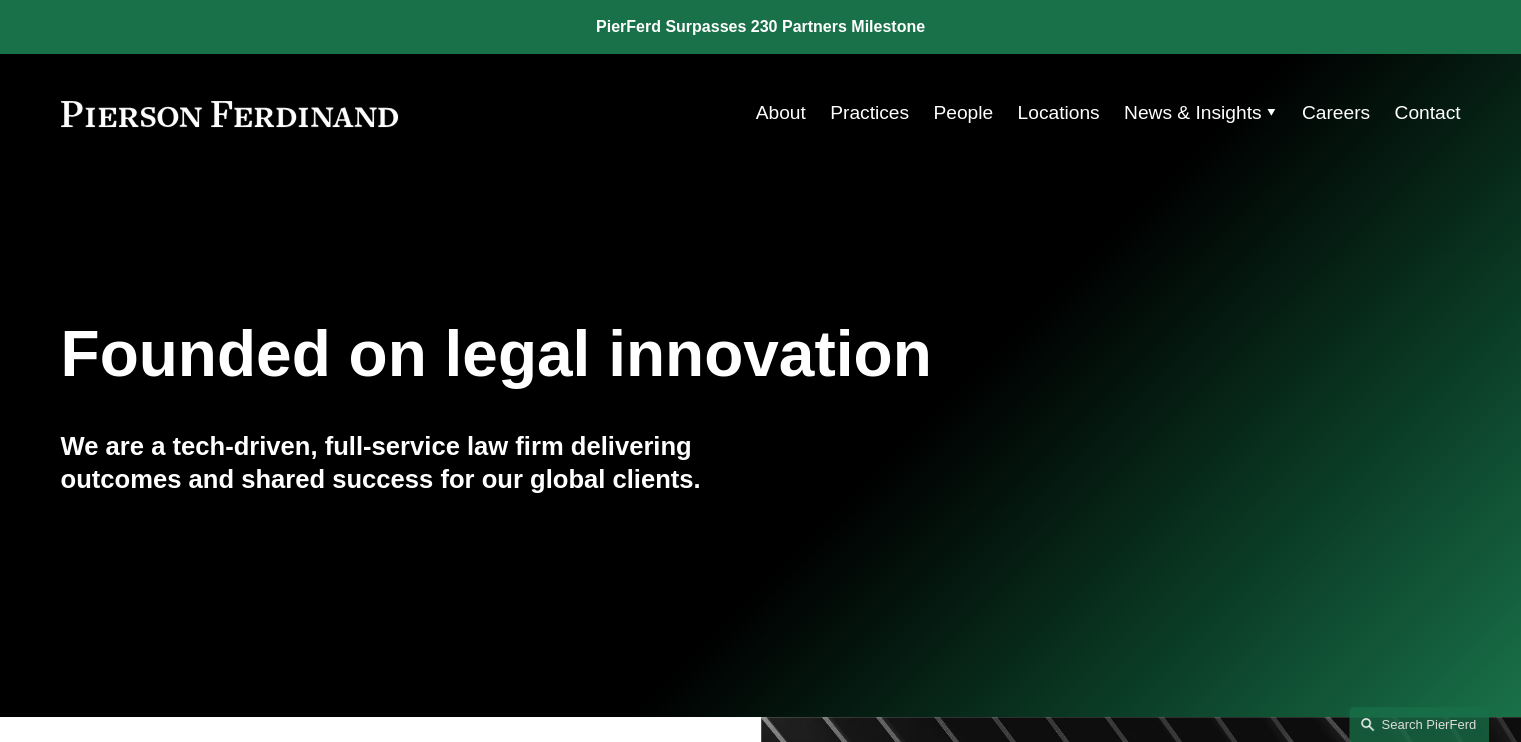 click on "People" at bounding box center (963, 113) 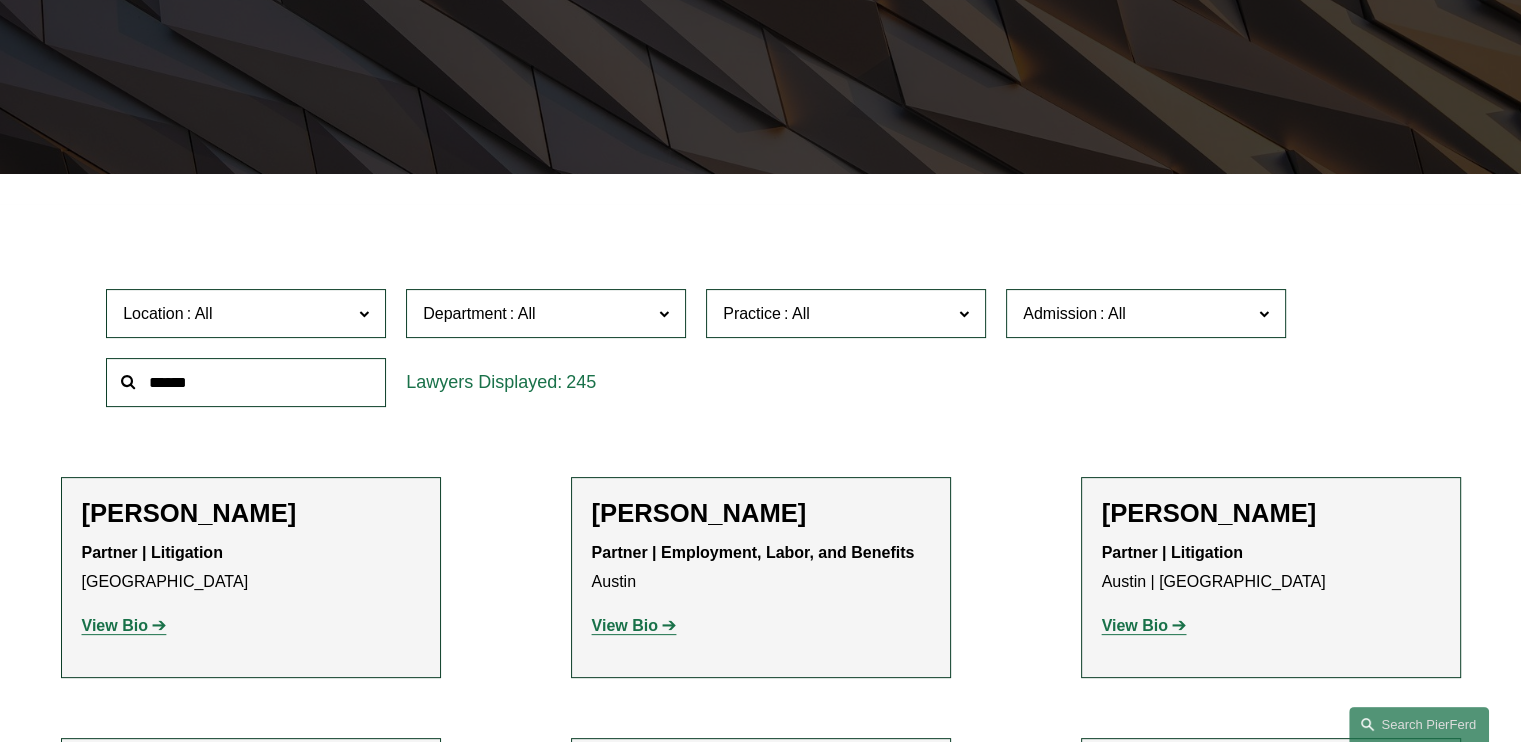 click 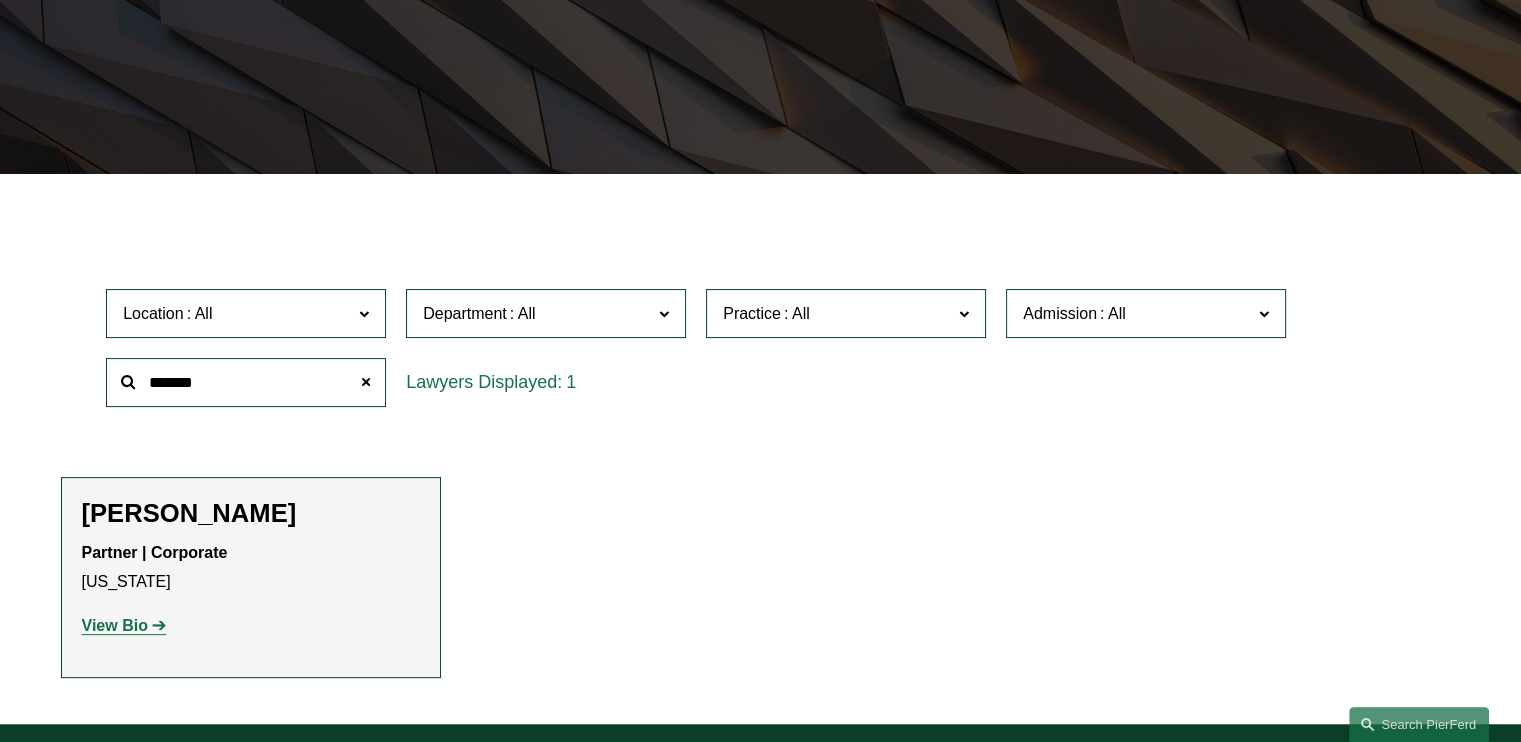 type on "*******" 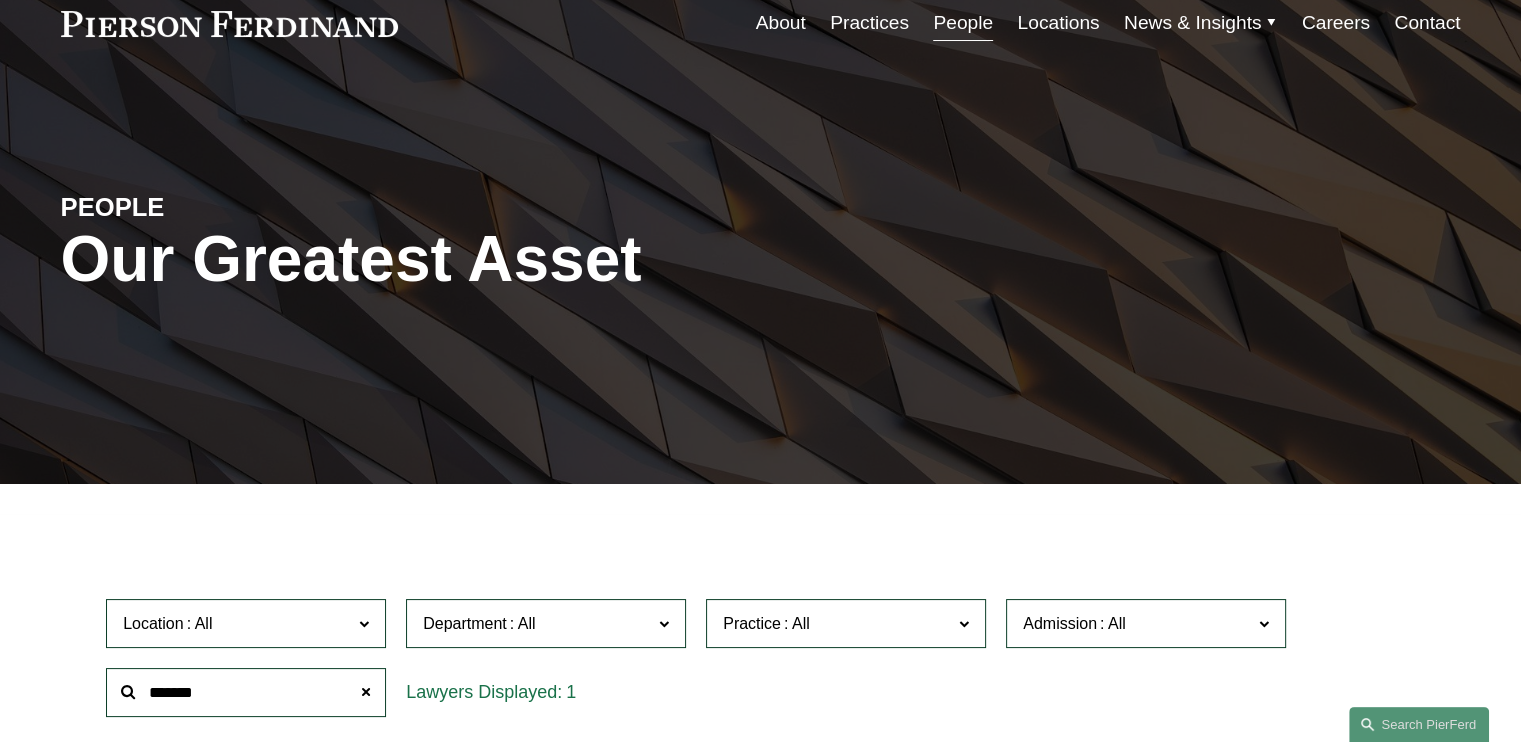 scroll, scrollTop: 0, scrollLeft: 0, axis: both 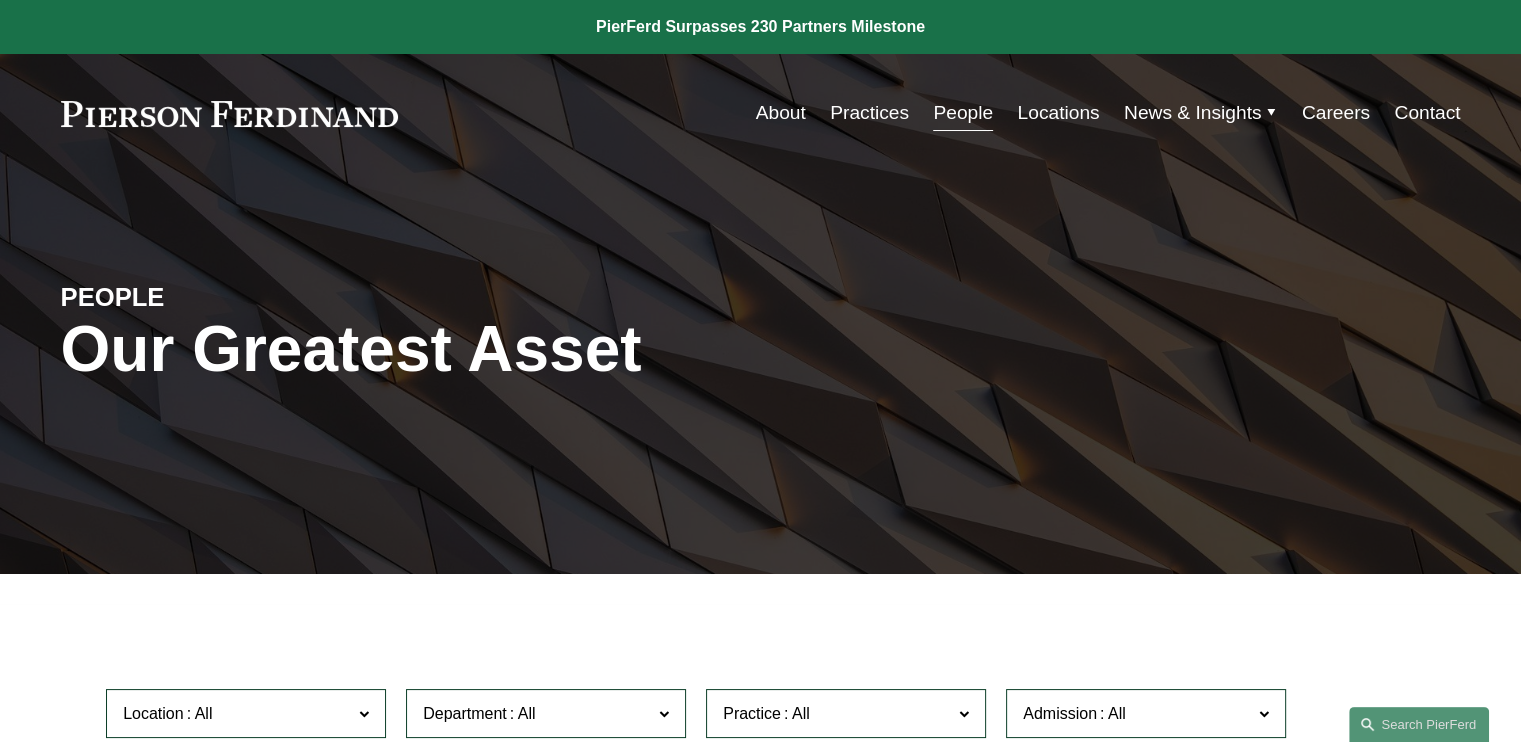 click on "News & Insights" at bounding box center [1193, 113] 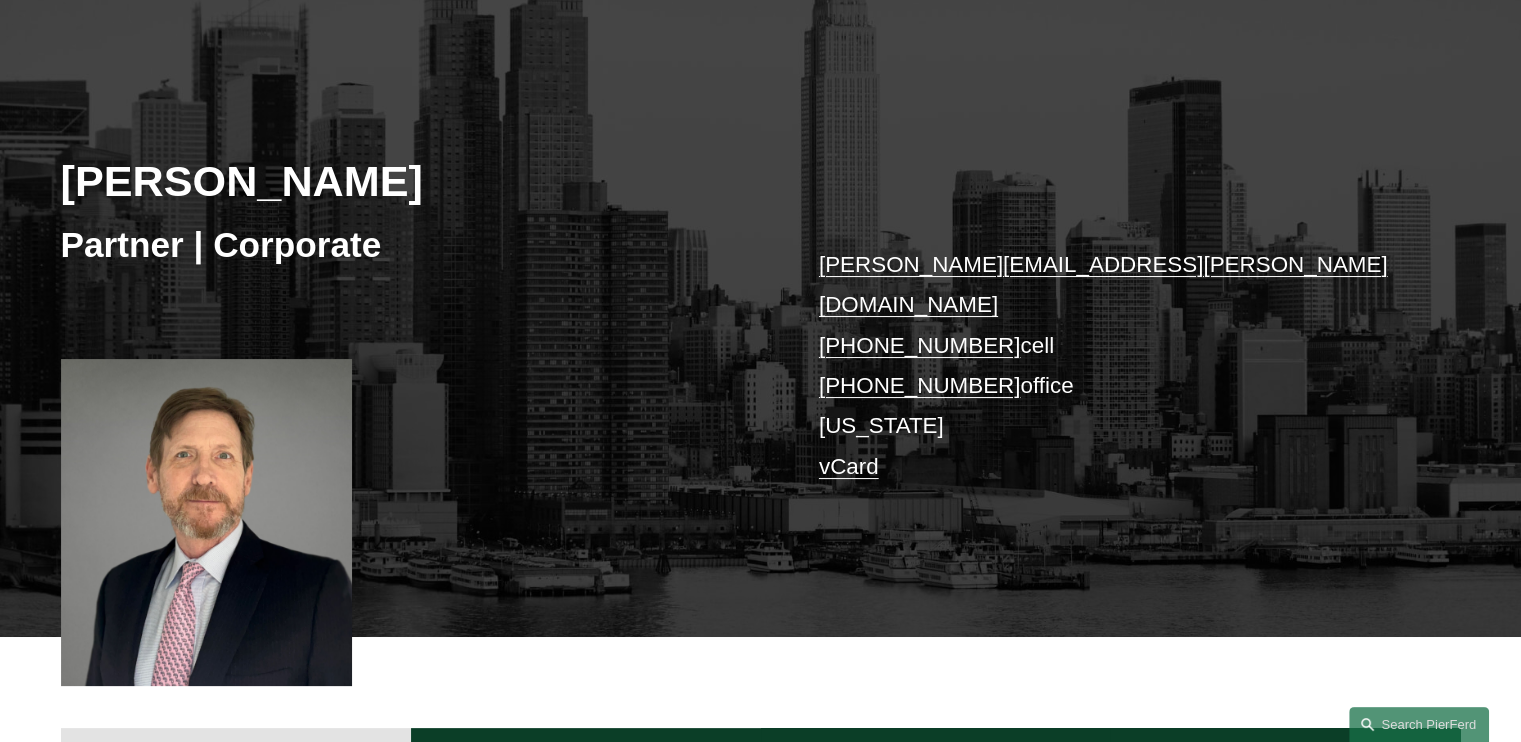 scroll, scrollTop: 182, scrollLeft: 0, axis: vertical 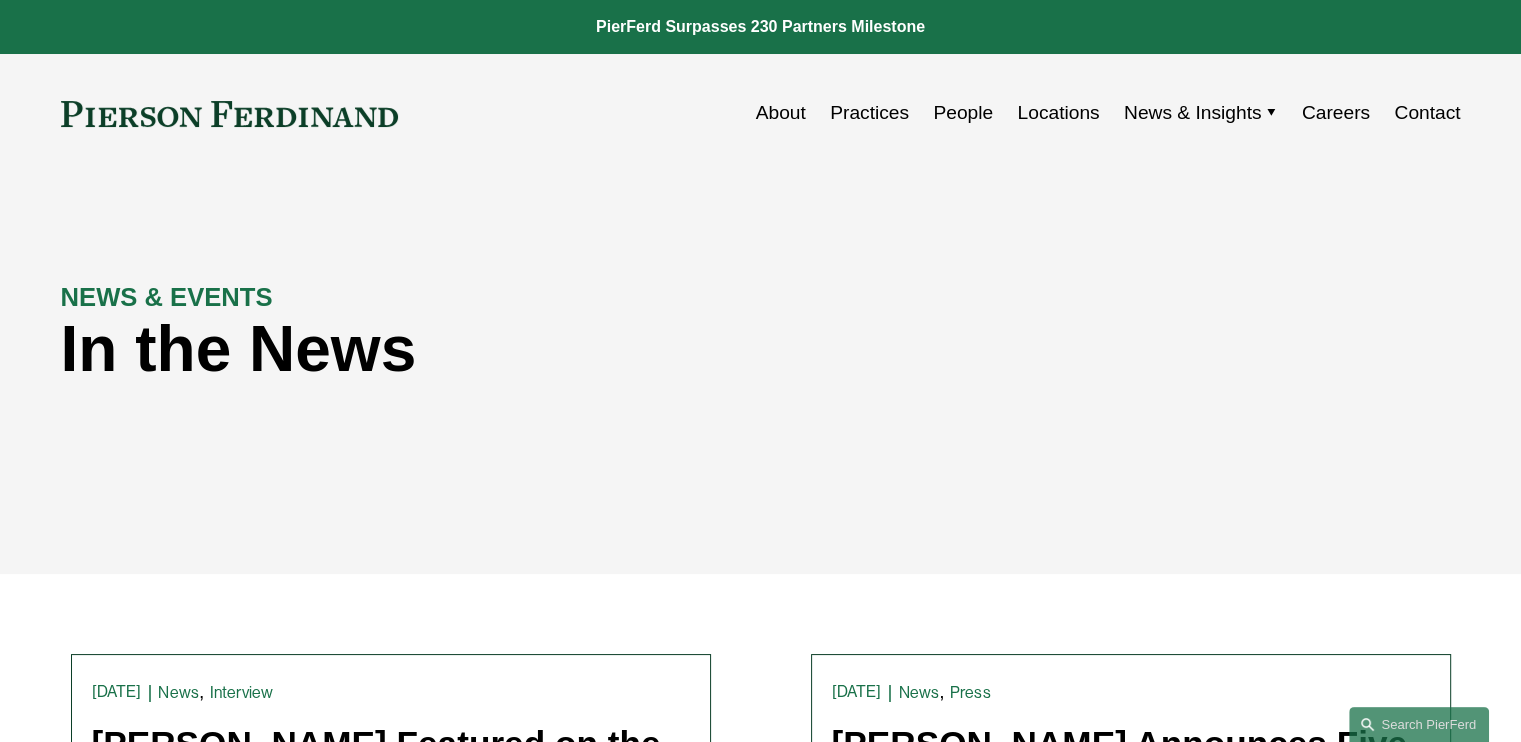 click on "Blogs" at bounding box center (0, 0) 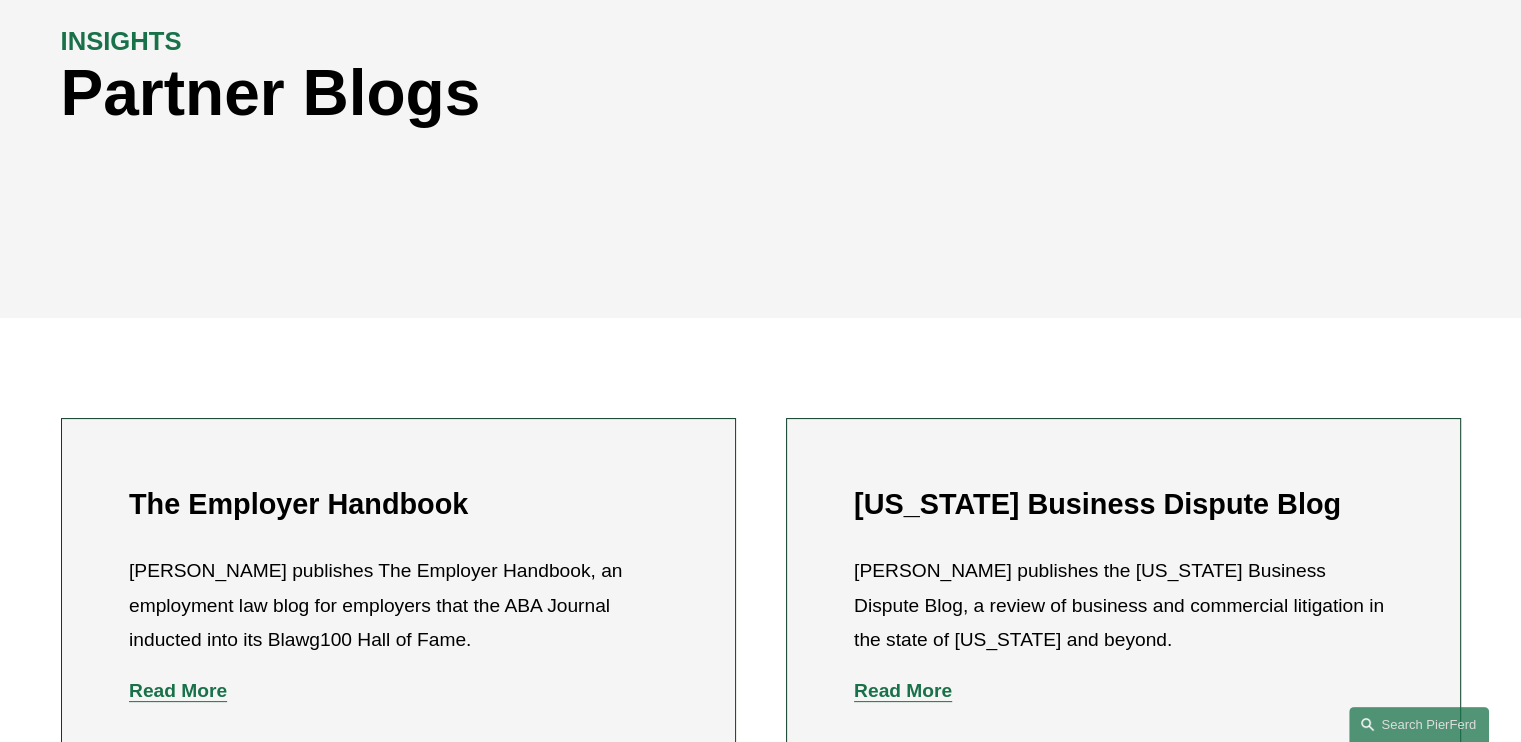 scroll, scrollTop: 0, scrollLeft: 0, axis: both 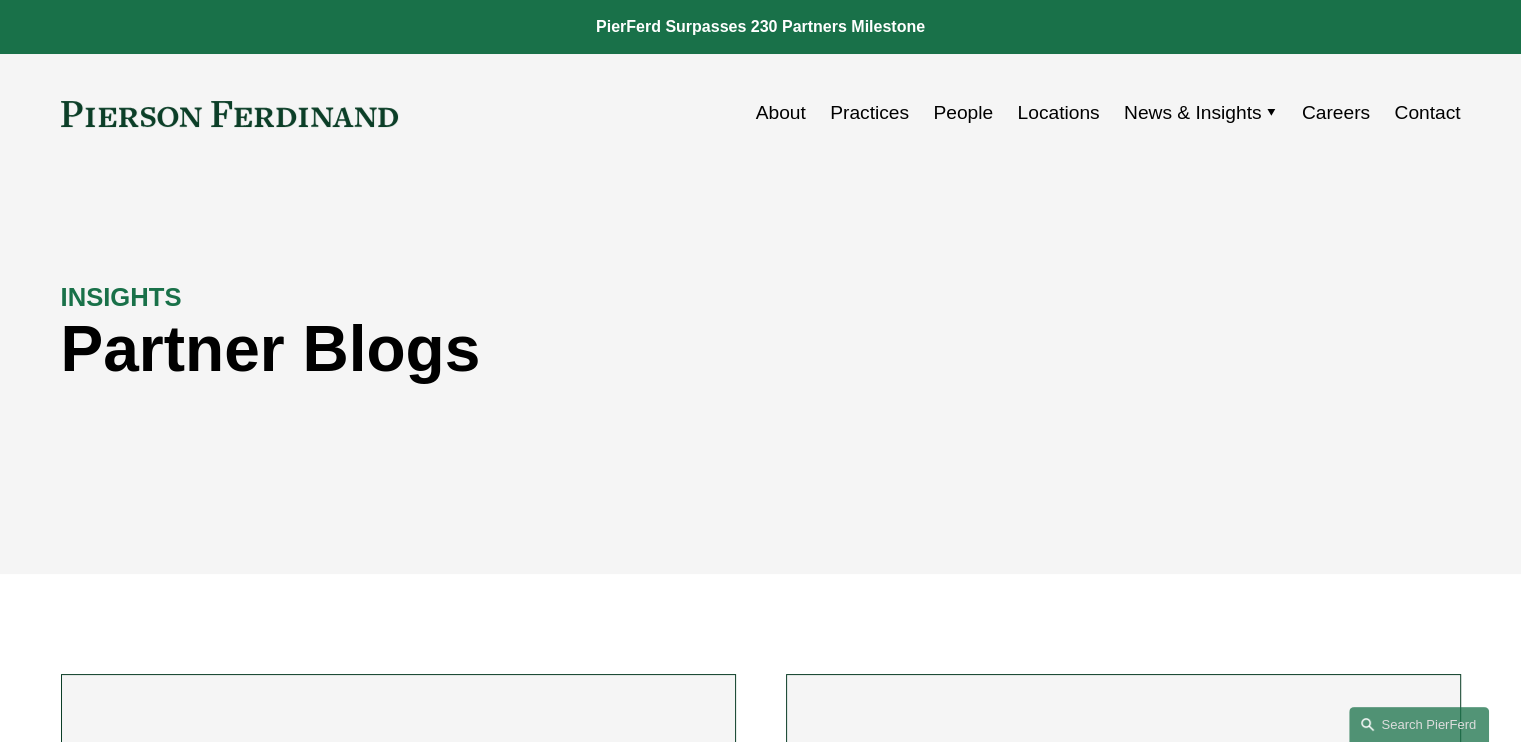 click on "Insights" at bounding box center [0, 0] 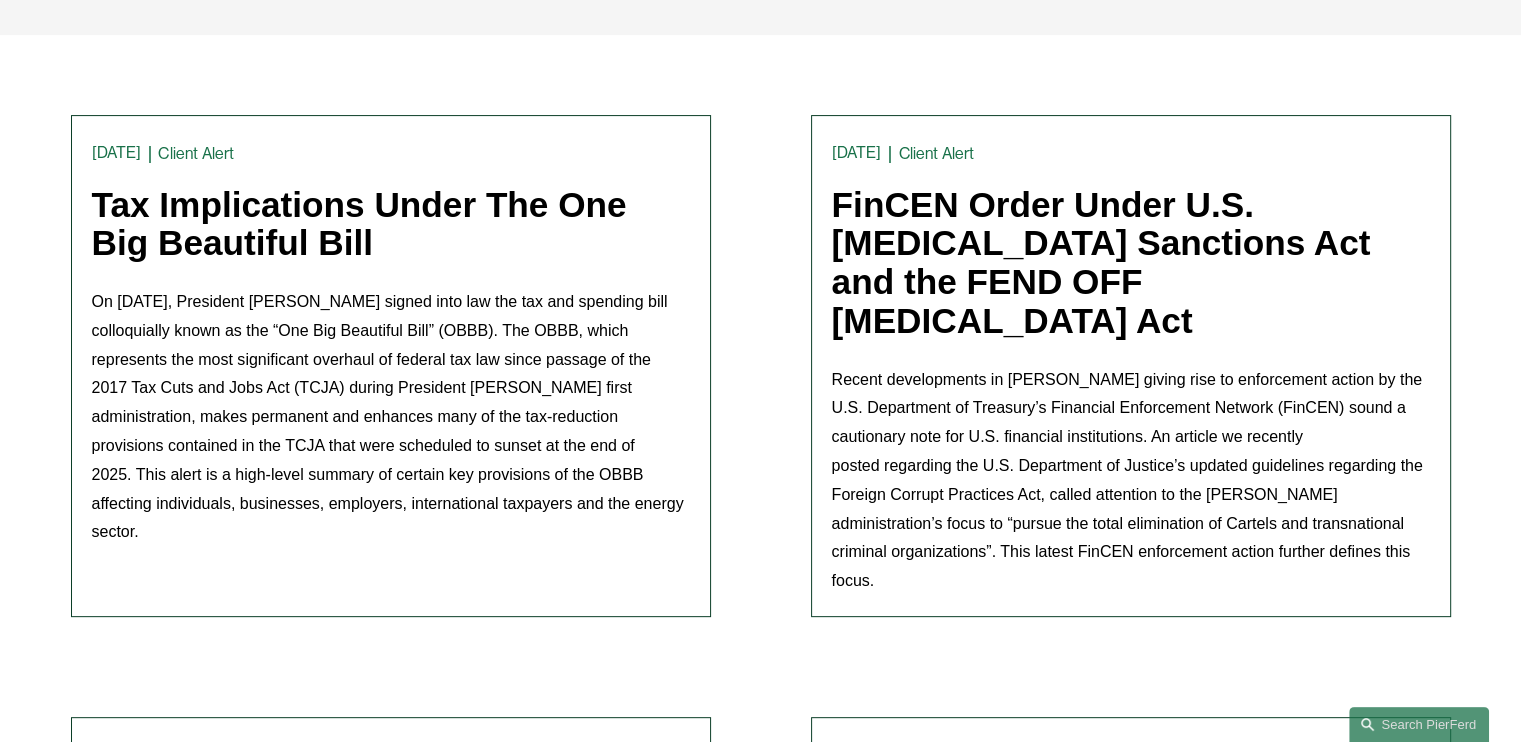 scroll, scrollTop: 583, scrollLeft: 0, axis: vertical 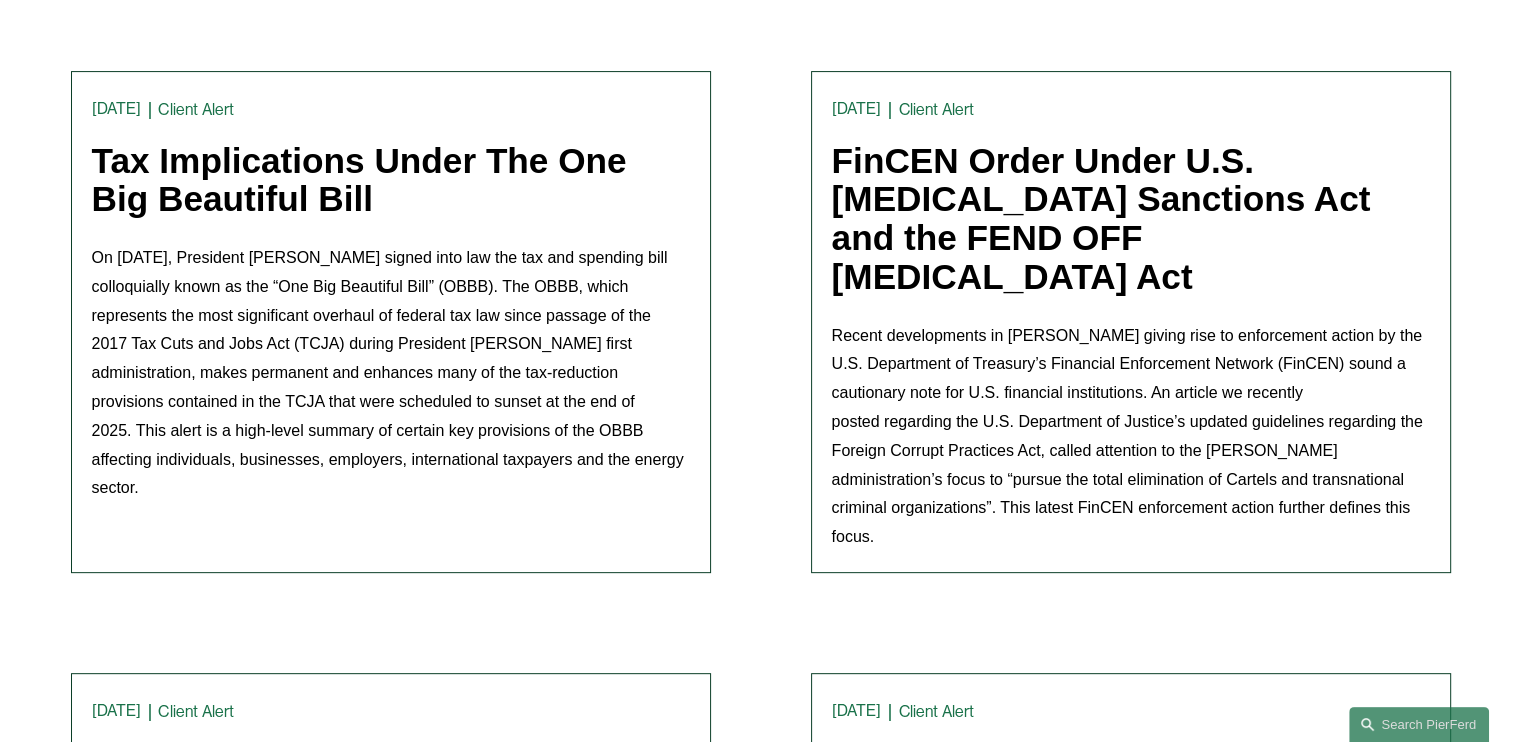 click on "Client Alert" at bounding box center (196, 109) 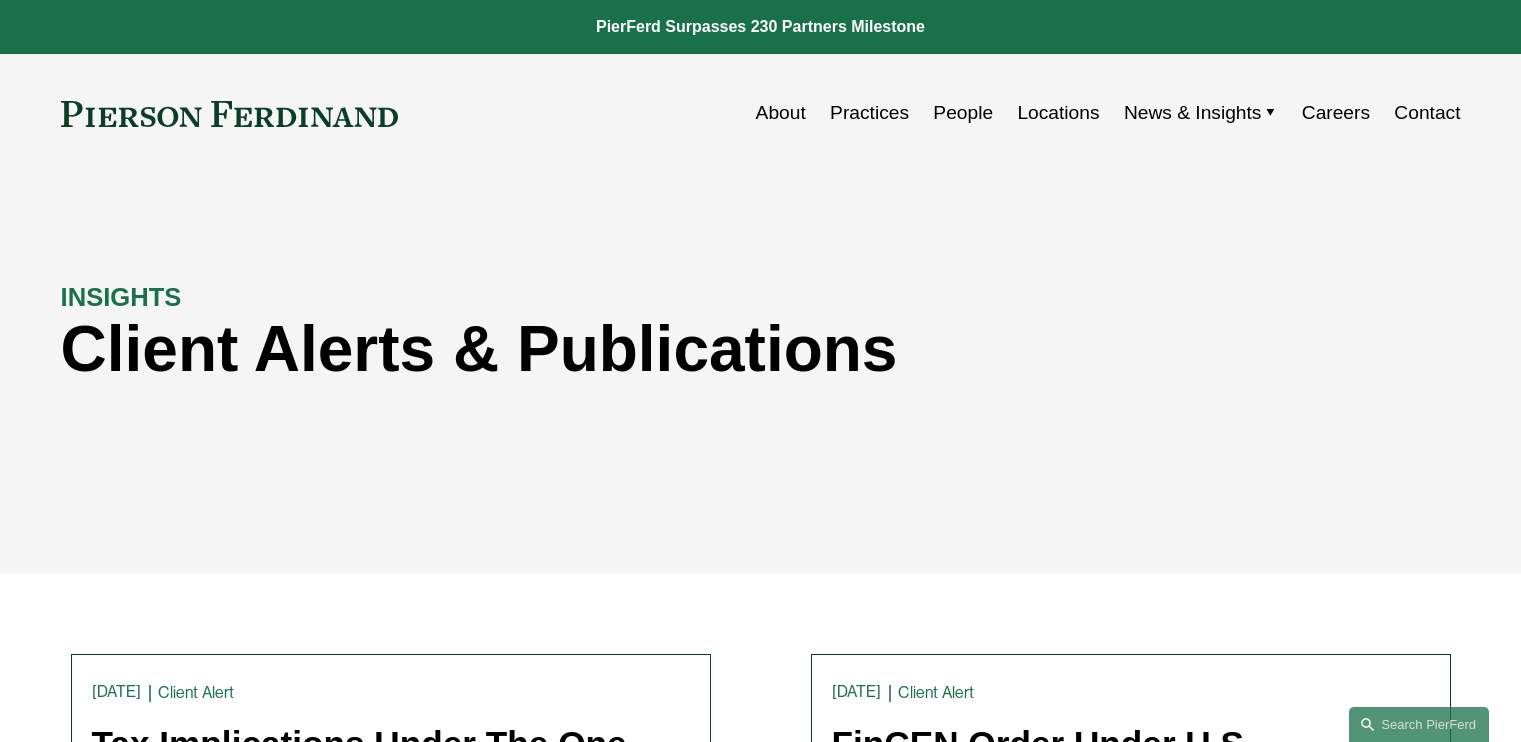 scroll, scrollTop: 0, scrollLeft: 0, axis: both 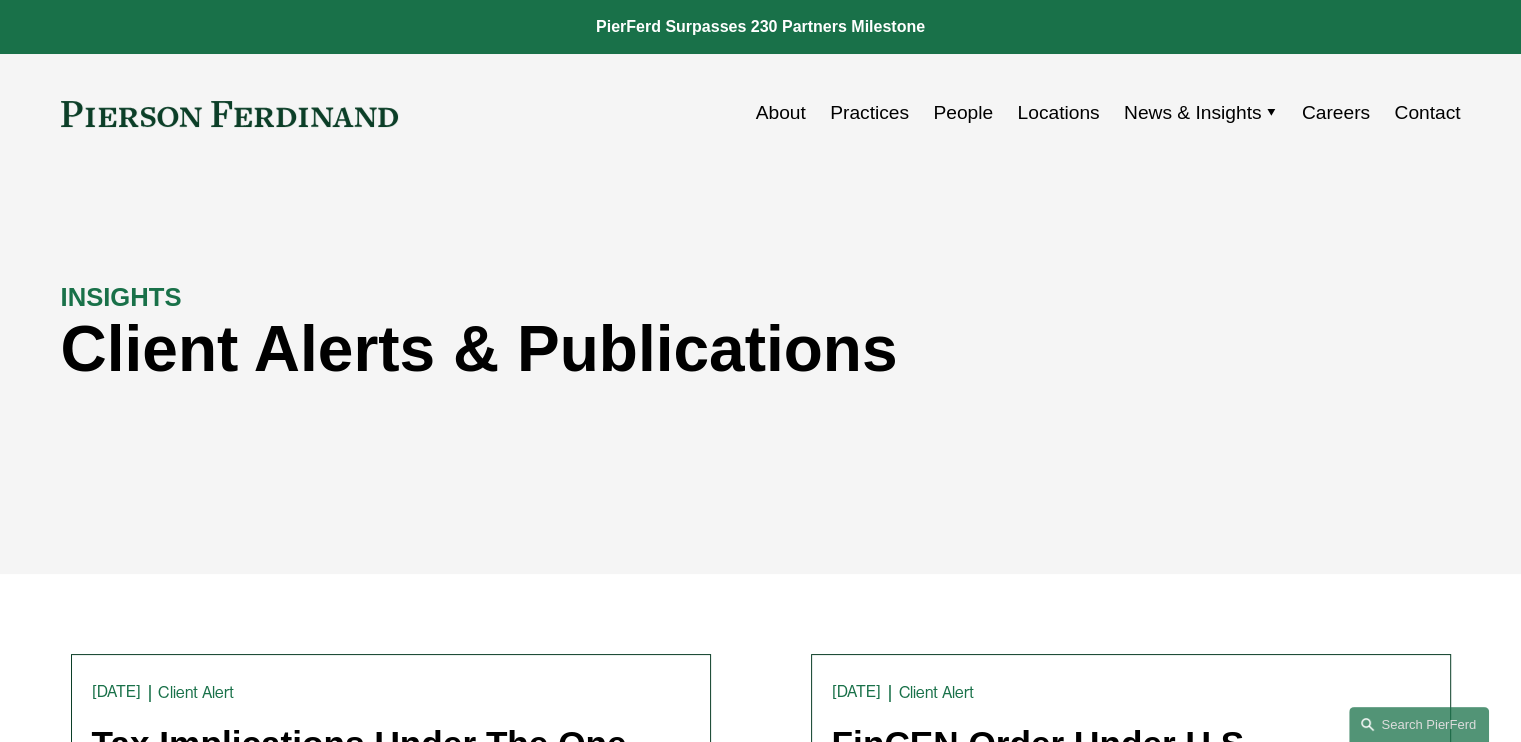 drag, startPoint x: 315, startPoint y: 2, endPoint x: 1140, endPoint y: 219, distance: 853.0615 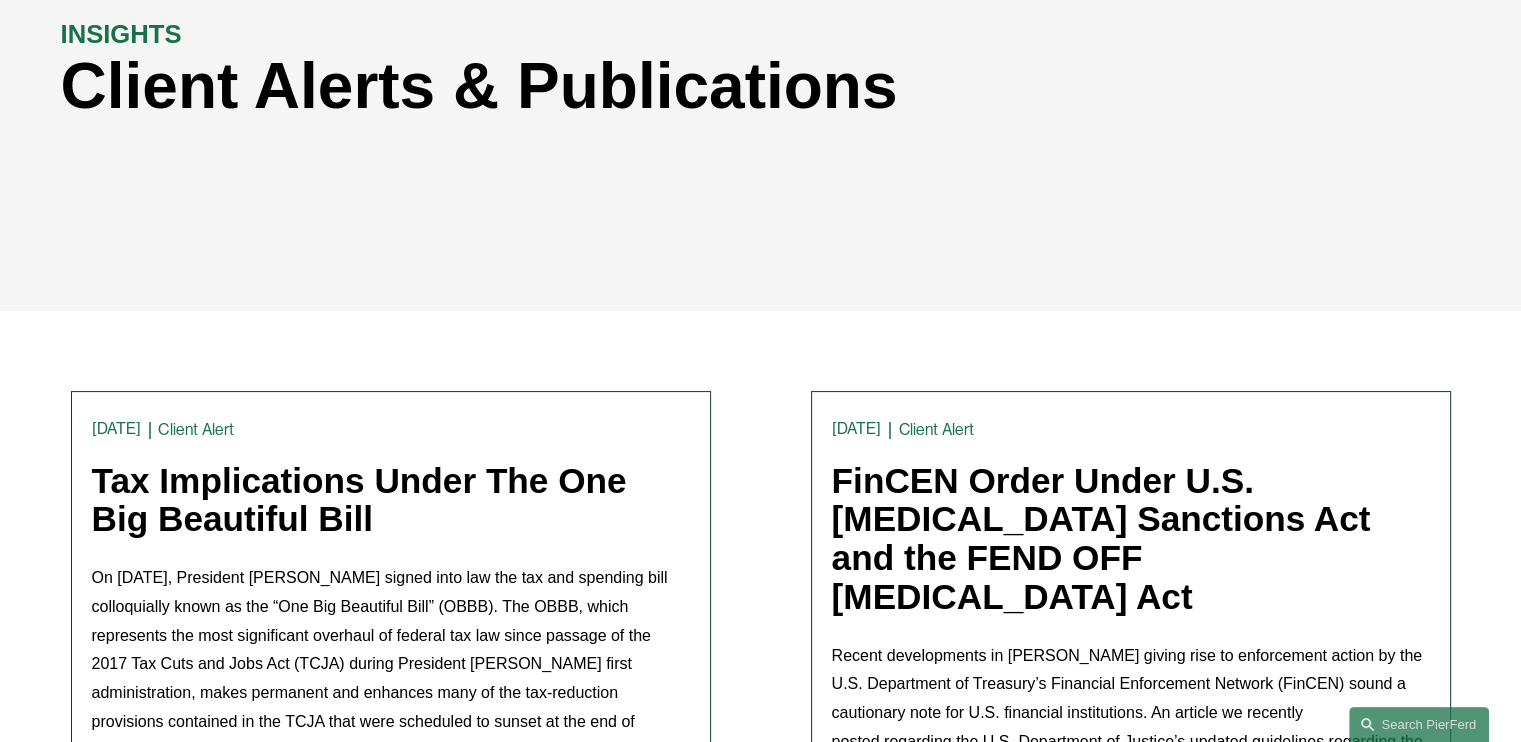 scroll, scrollTop: 351, scrollLeft: 0, axis: vertical 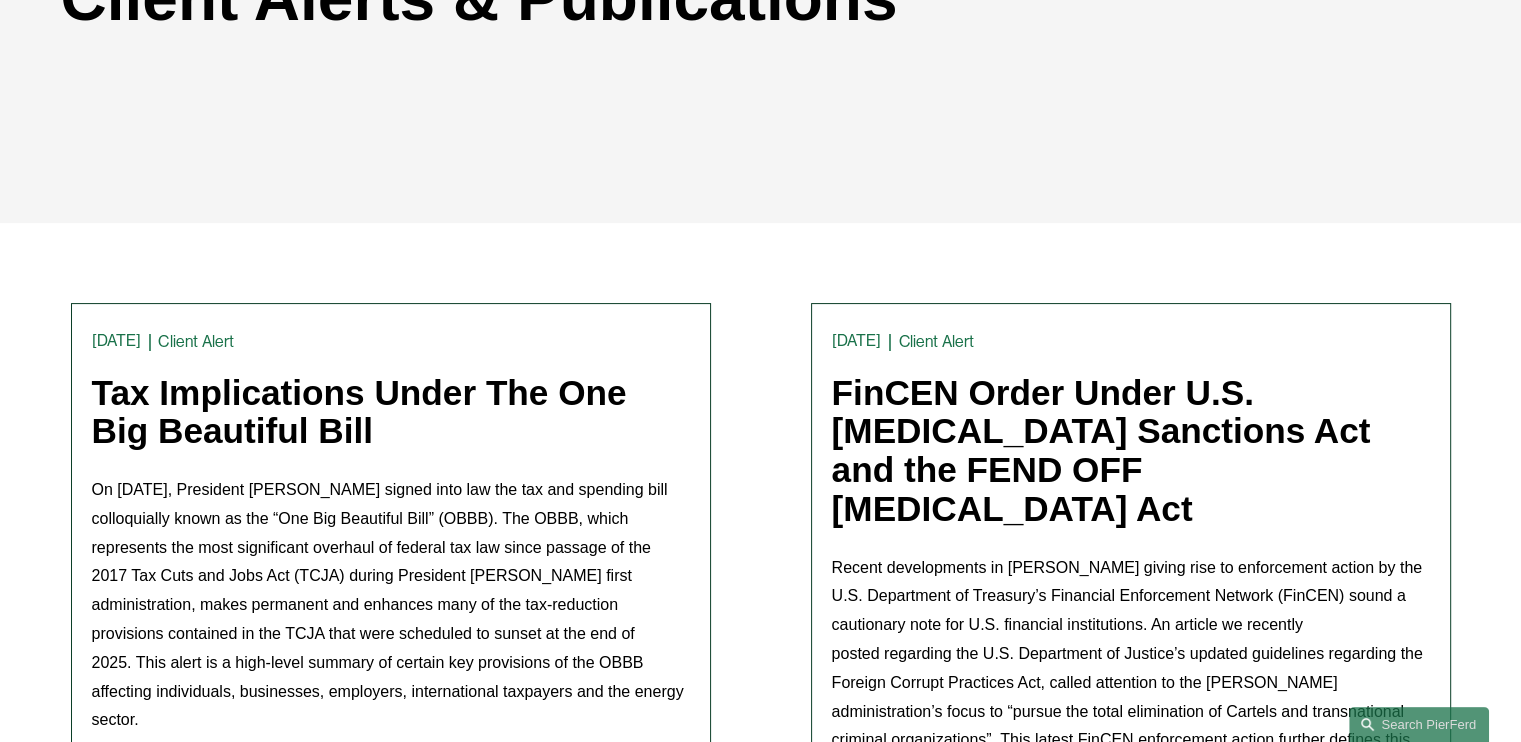 click on "Tax Implications Under The One Big Beautiful Bill" at bounding box center (391, 412) 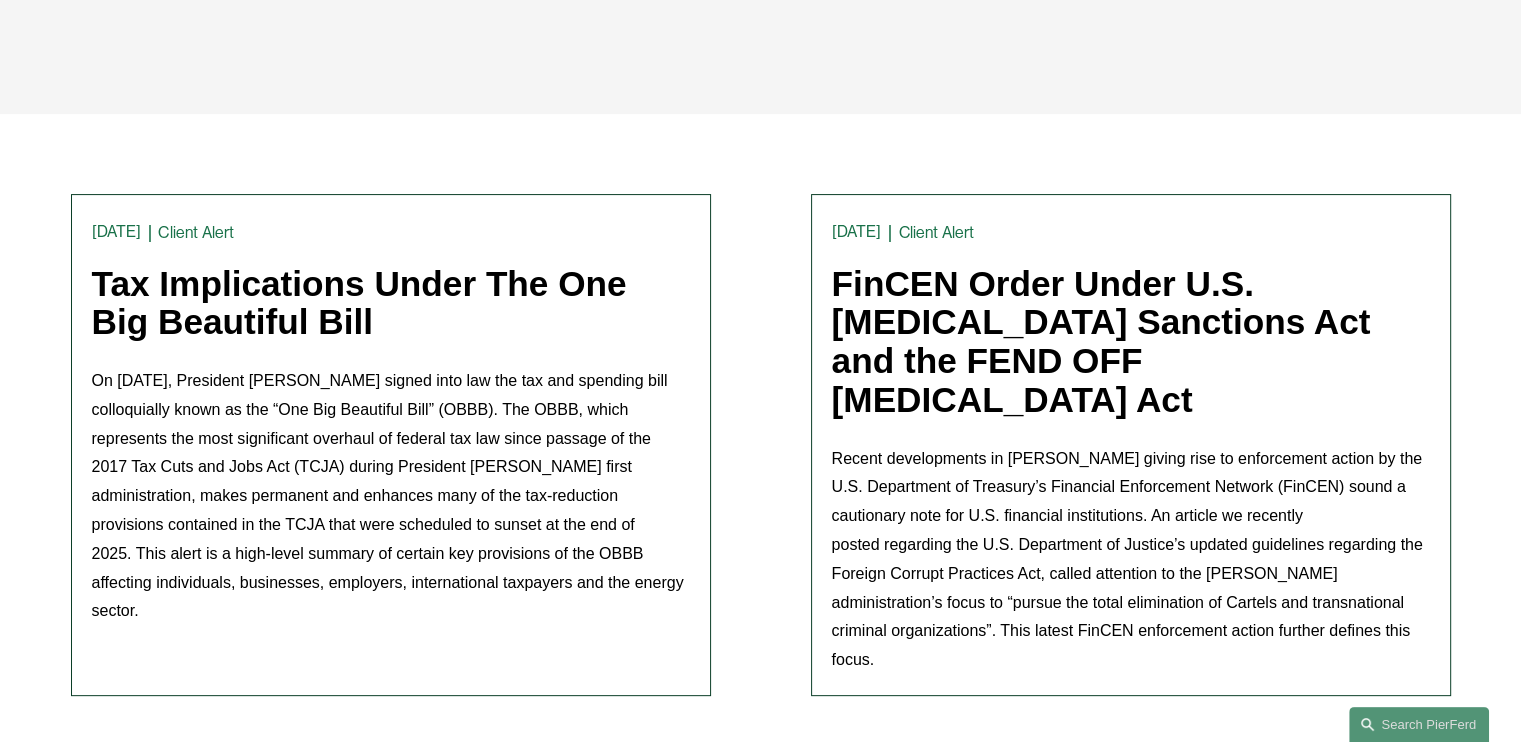 scroll, scrollTop: 462, scrollLeft: 0, axis: vertical 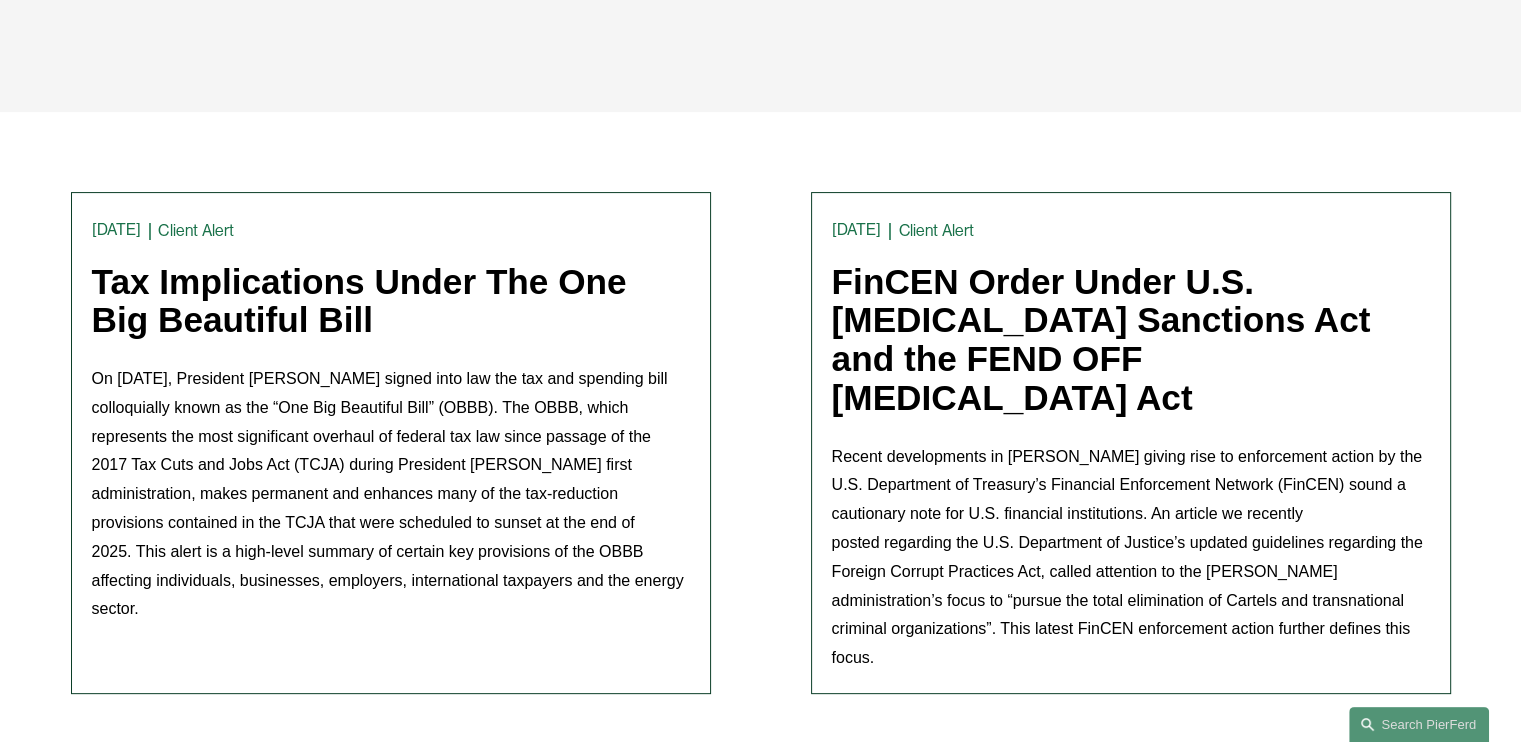 drag, startPoint x: 293, startPoint y: 529, endPoint x: 157, endPoint y: 479, distance: 144.89996 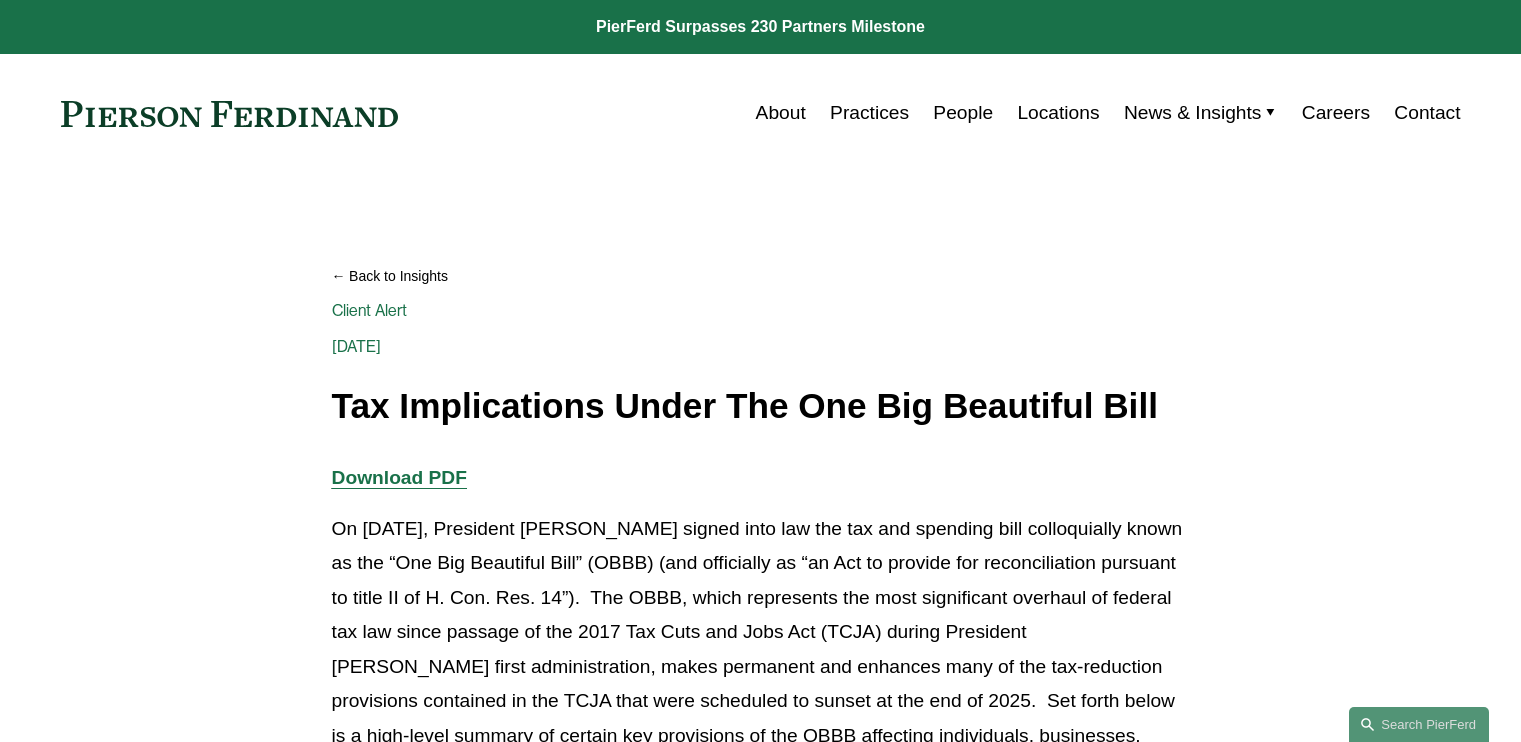 scroll, scrollTop: 0, scrollLeft: 0, axis: both 